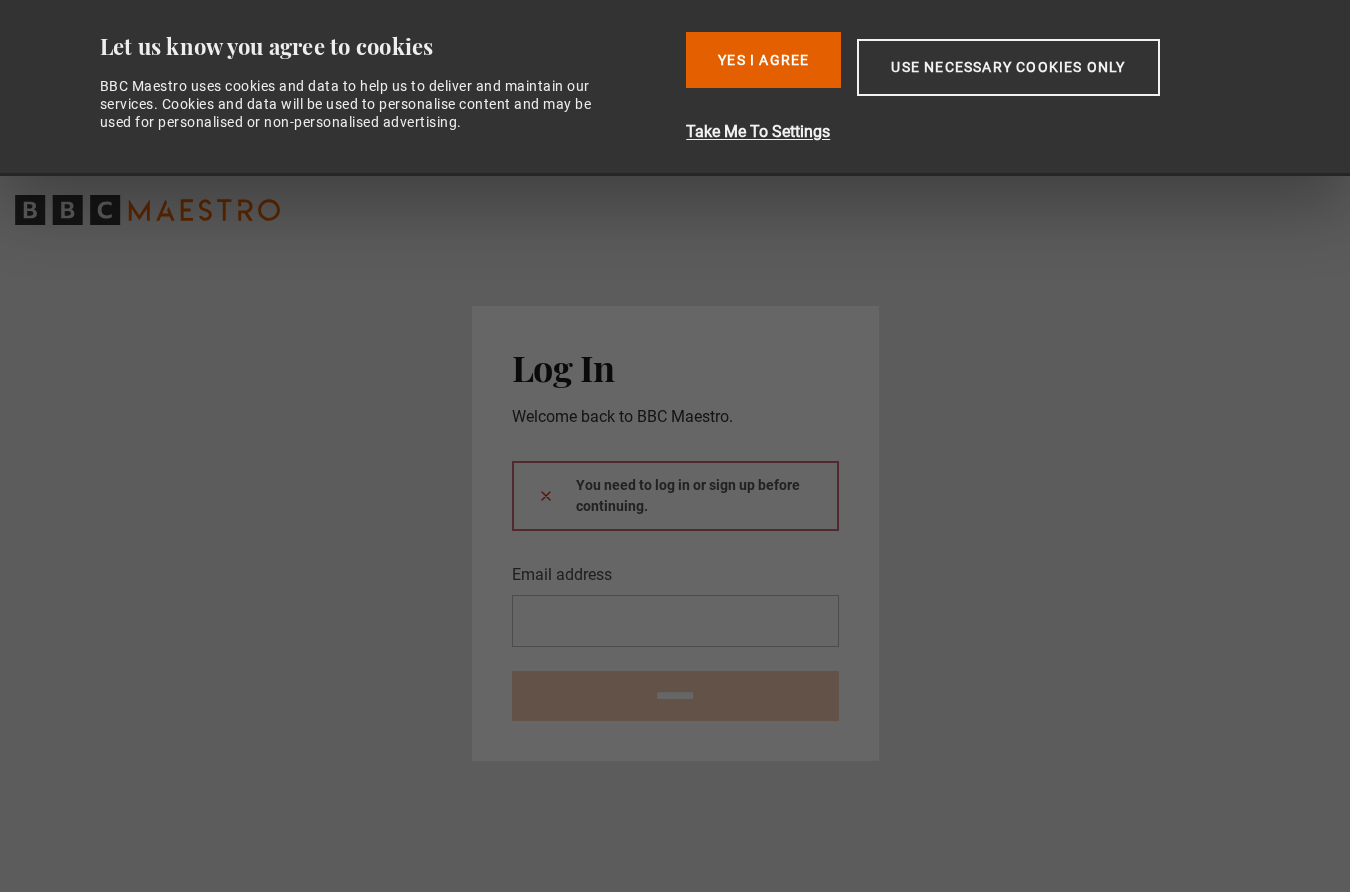 scroll, scrollTop: 0, scrollLeft: 0, axis: both 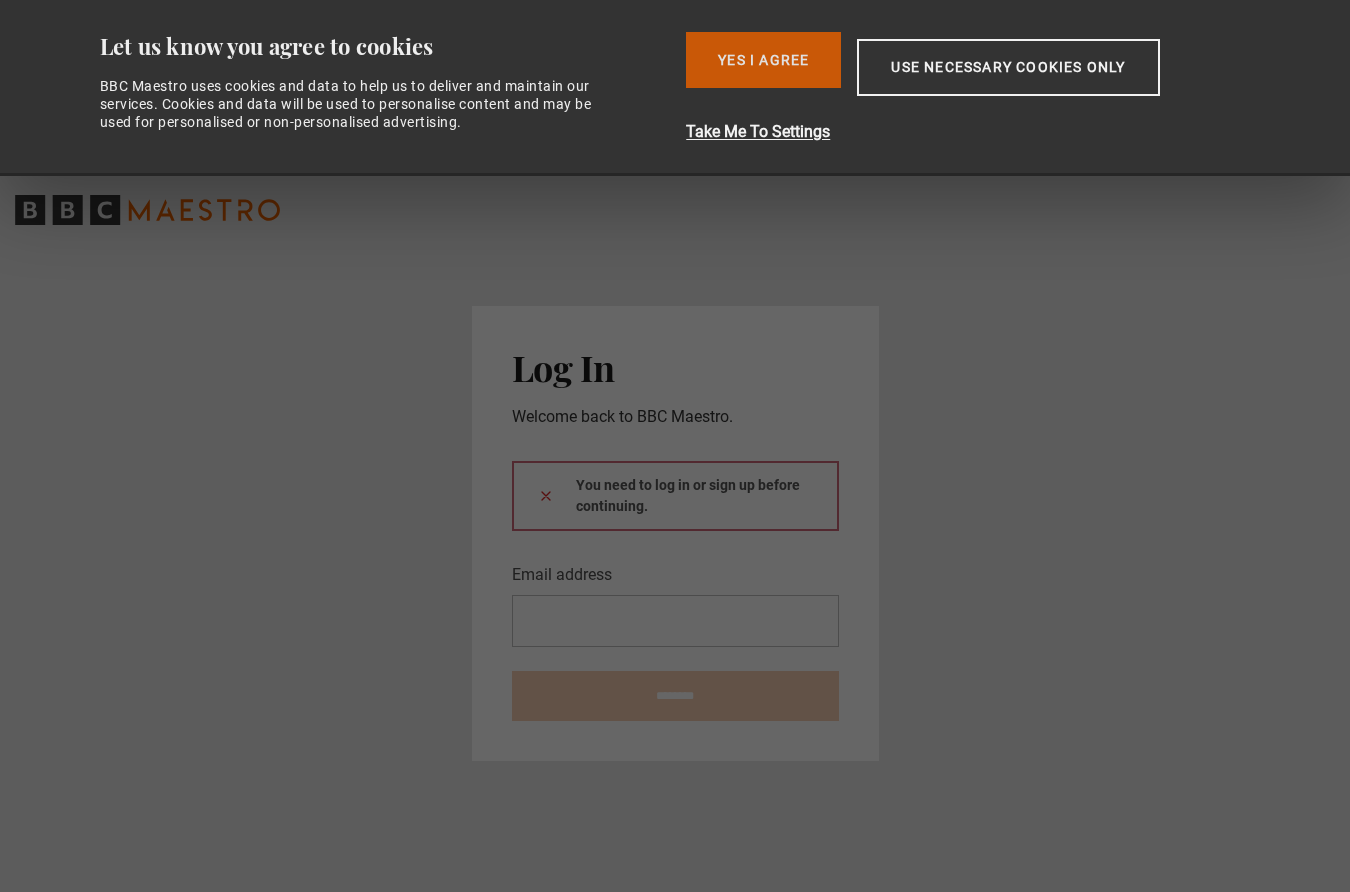 click on "Yes I Agree" at bounding box center (763, 60) 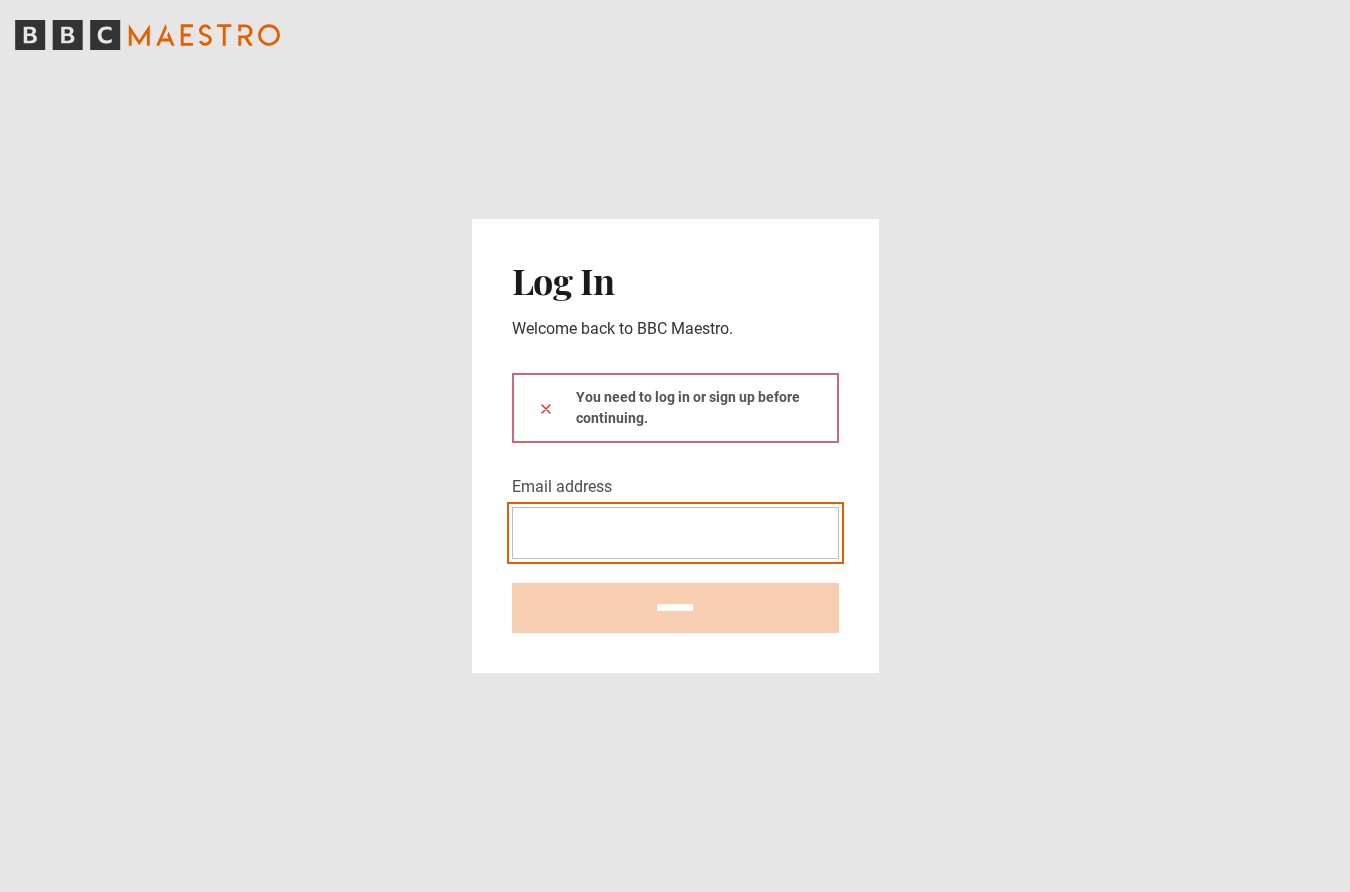 click on "Email address" at bounding box center [675, 533] 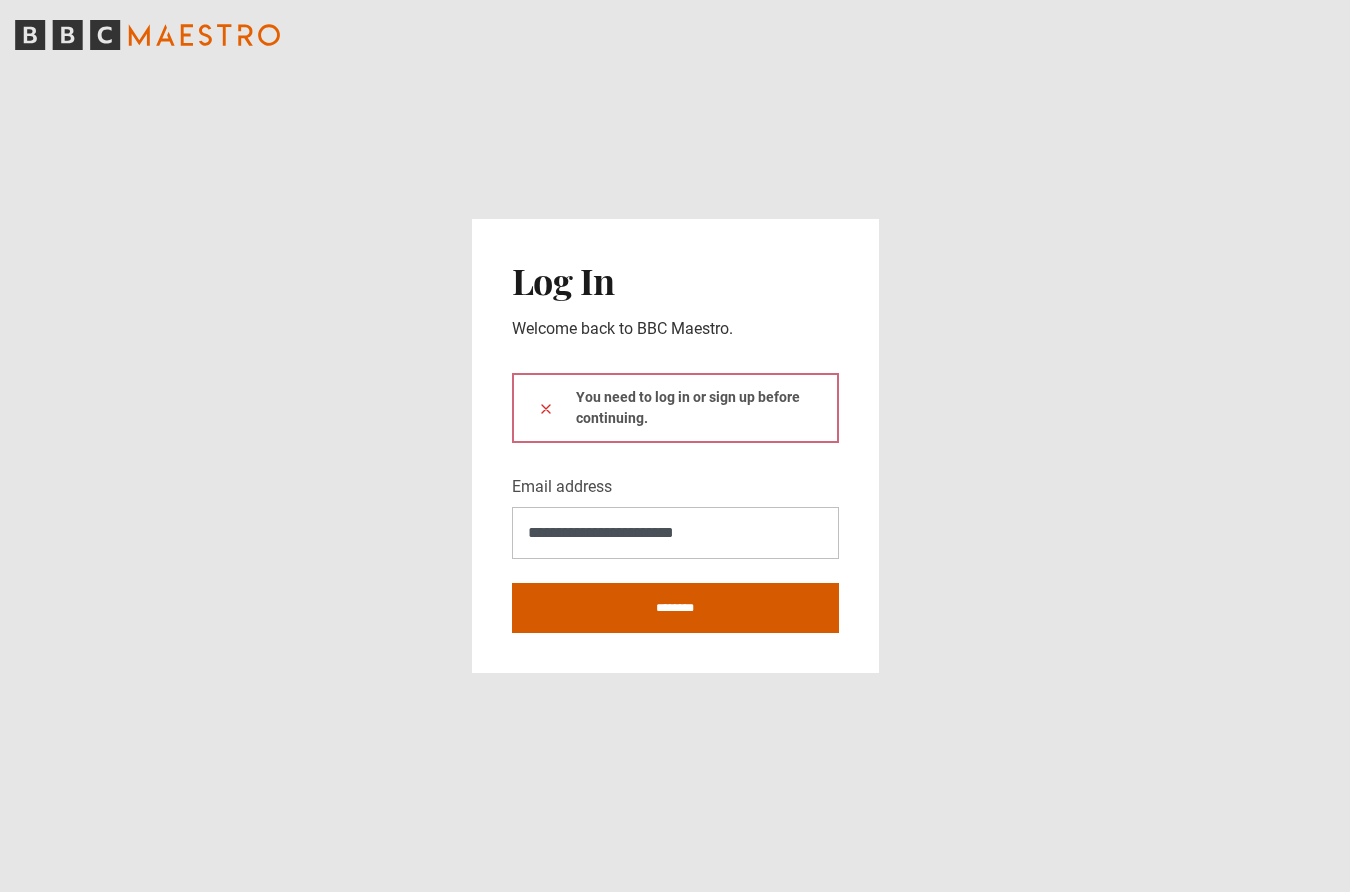 click on "********" at bounding box center (675, 608) 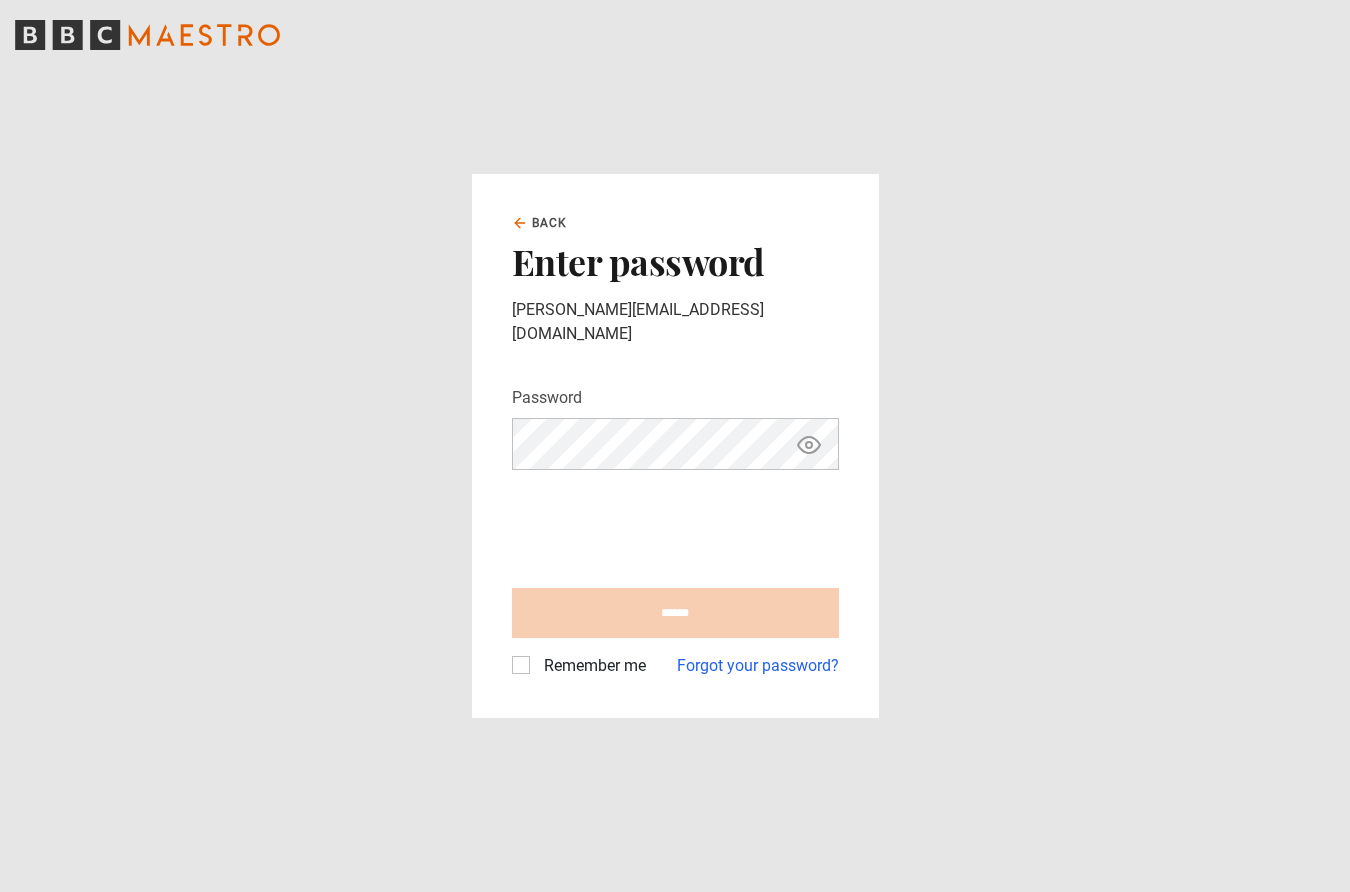 scroll, scrollTop: 0, scrollLeft: 0, axis: both 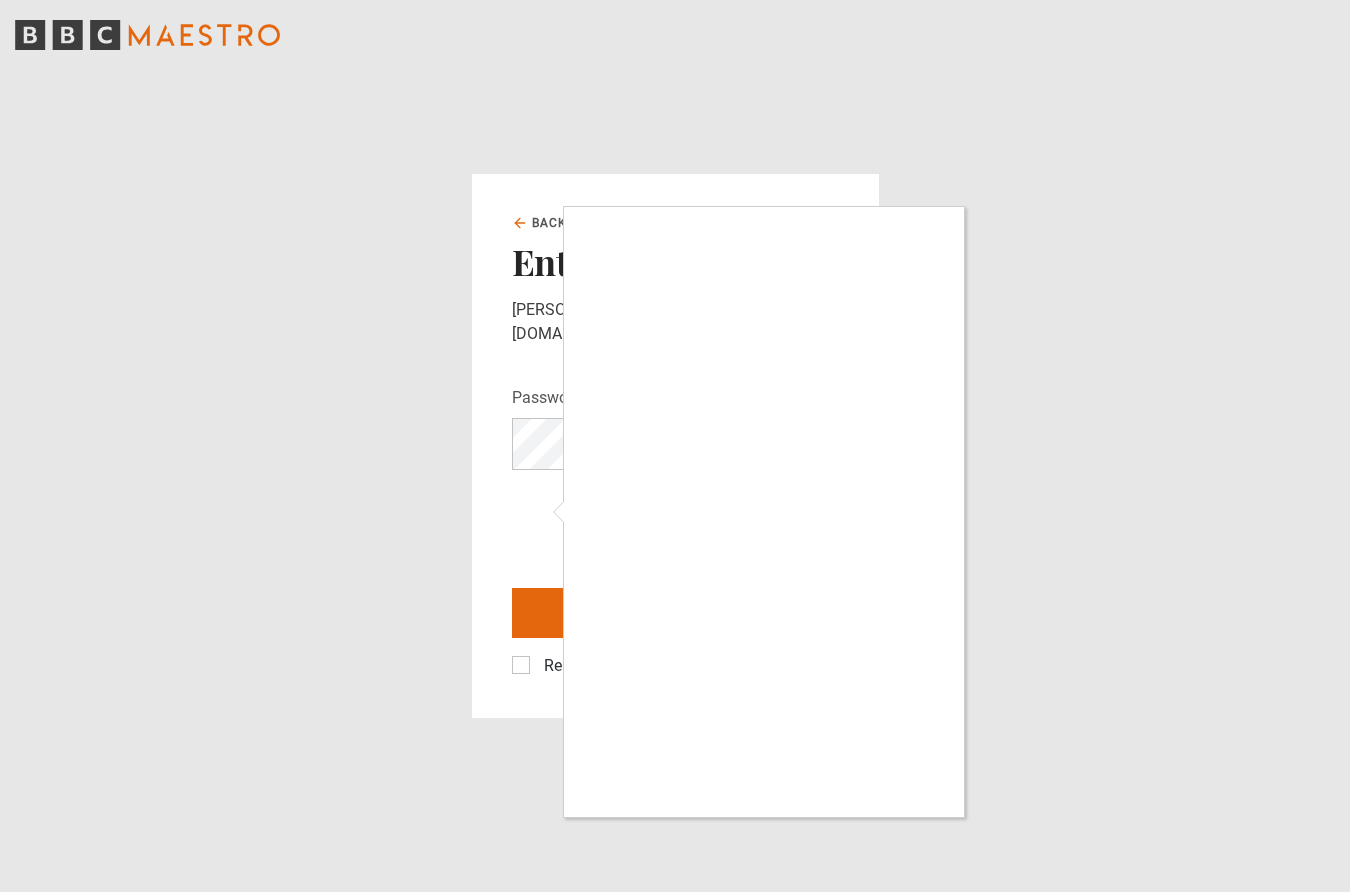 click at bounding box center (675, 446) 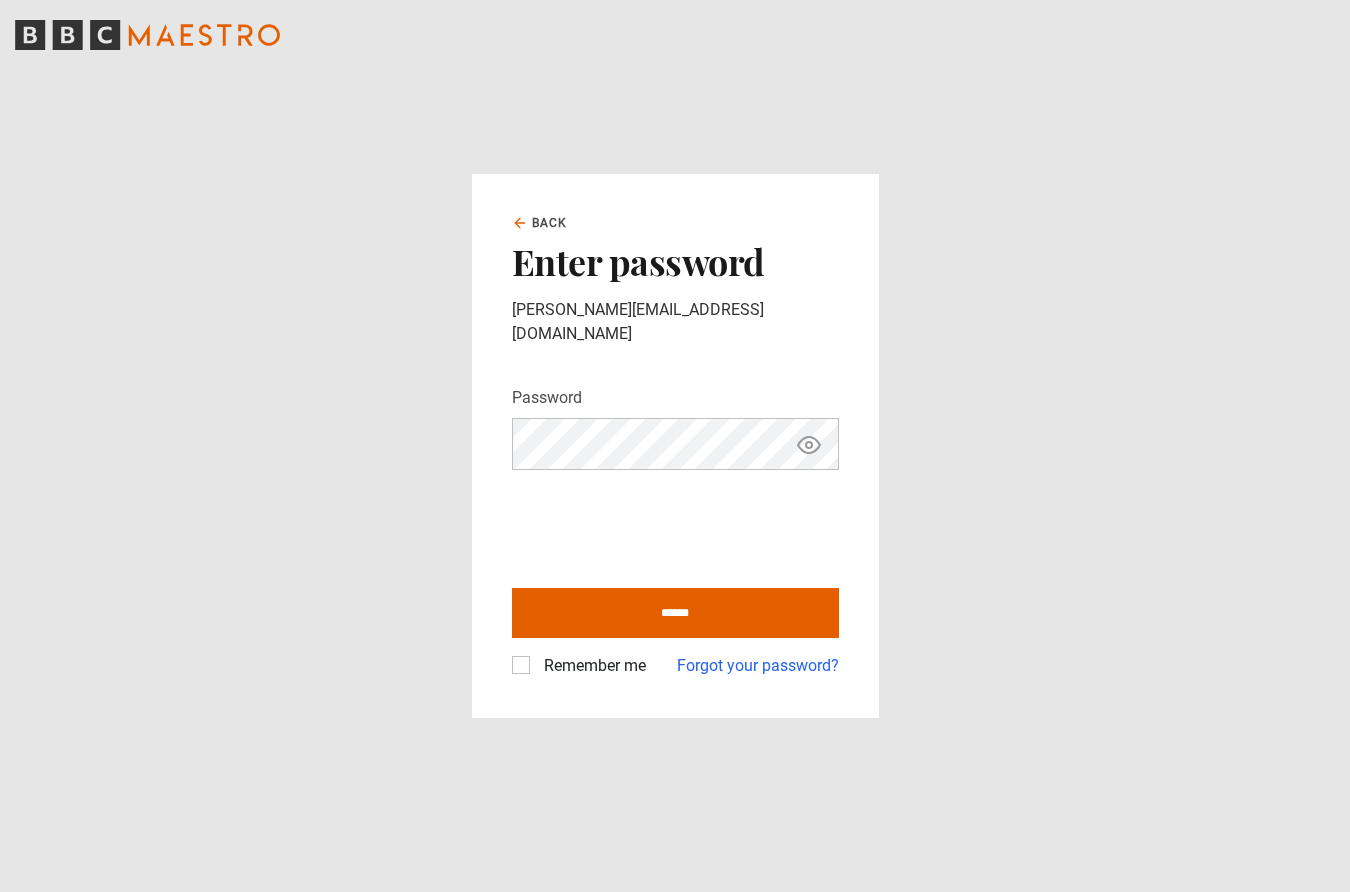 click on "Remember me" at bounding box center (591, 666) 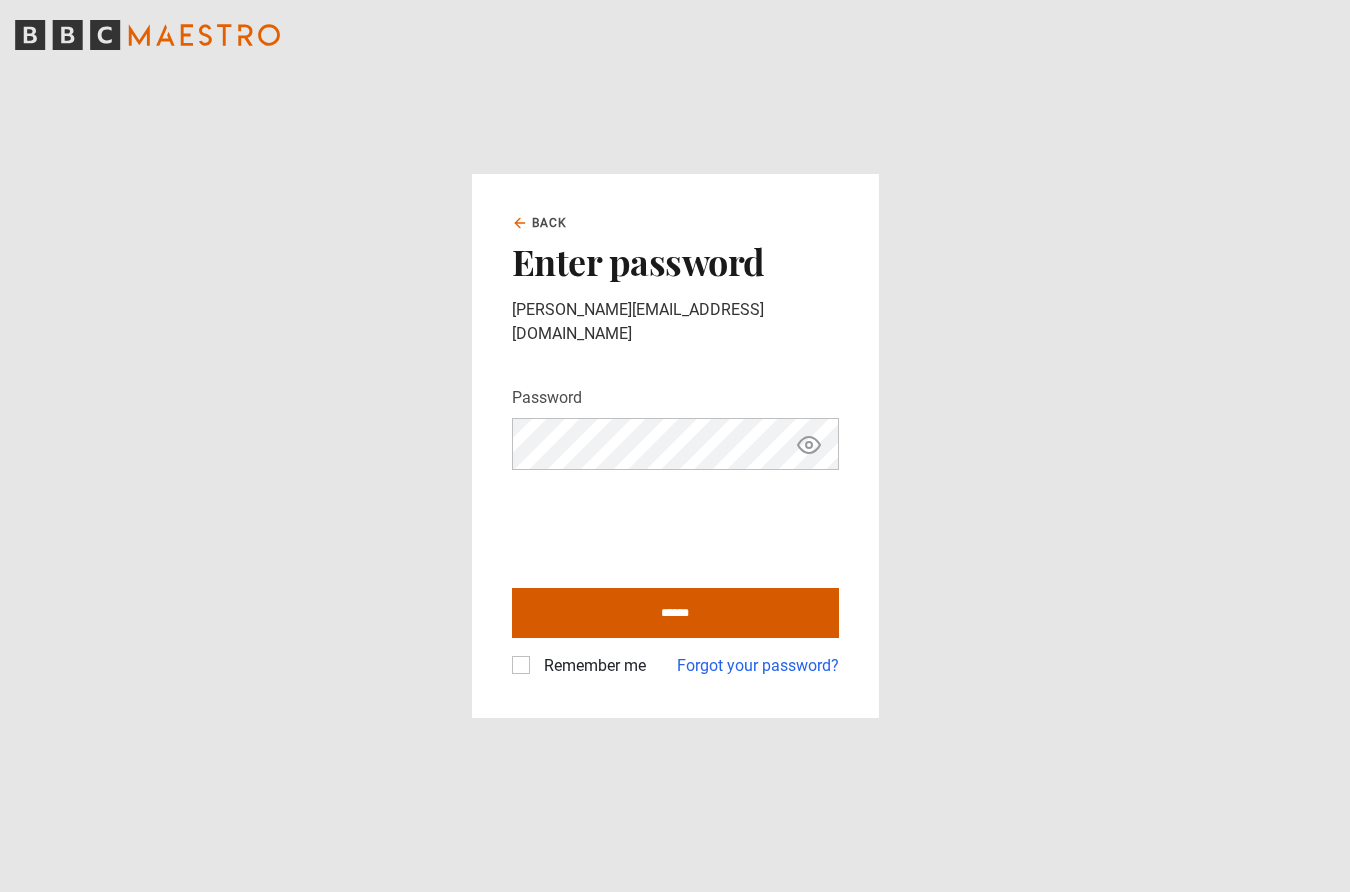 click on "******" at bounding box center (675, 613) 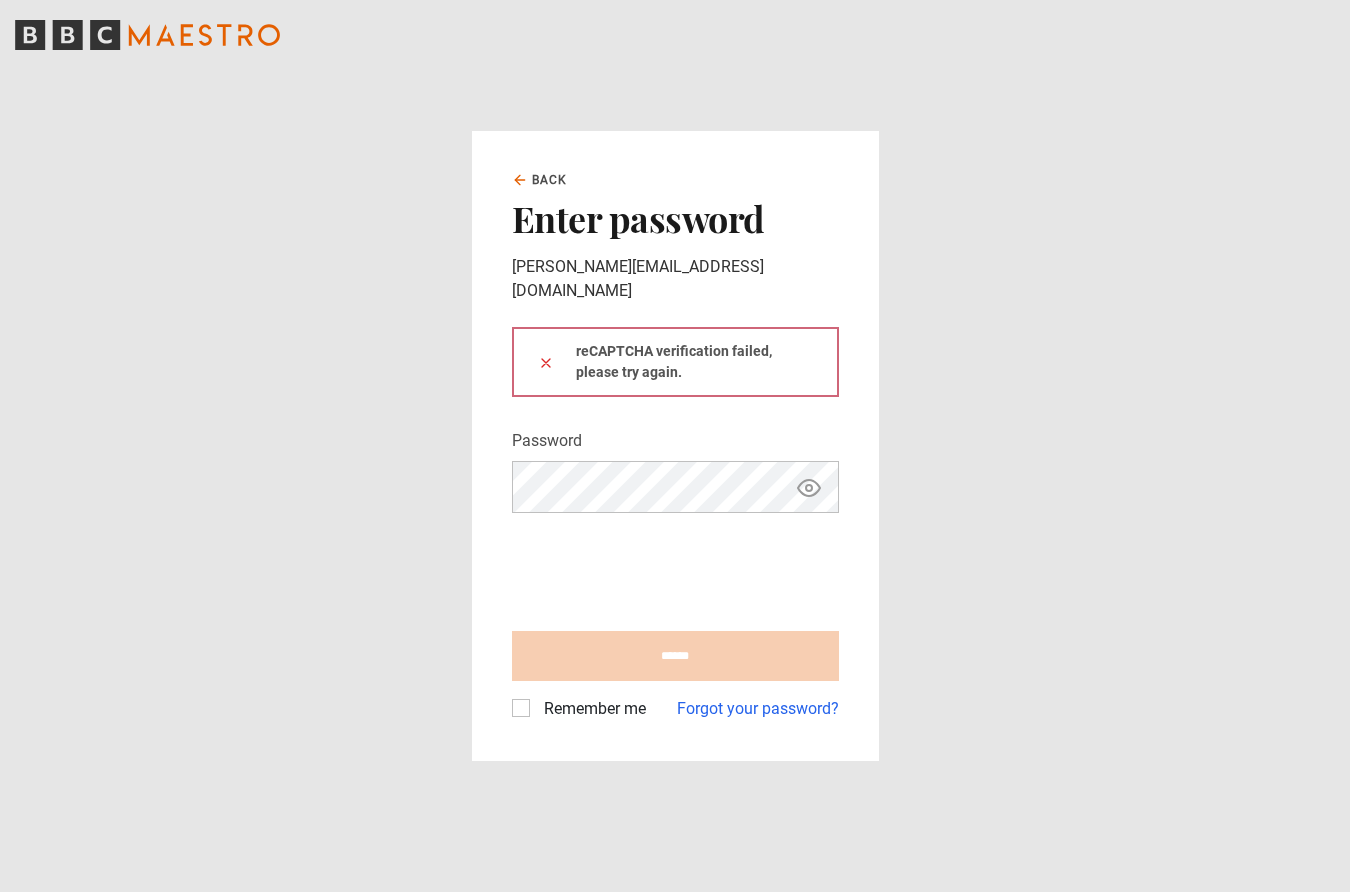 scroll, scrollTop: 0, scrollLeft: 0, axis: both 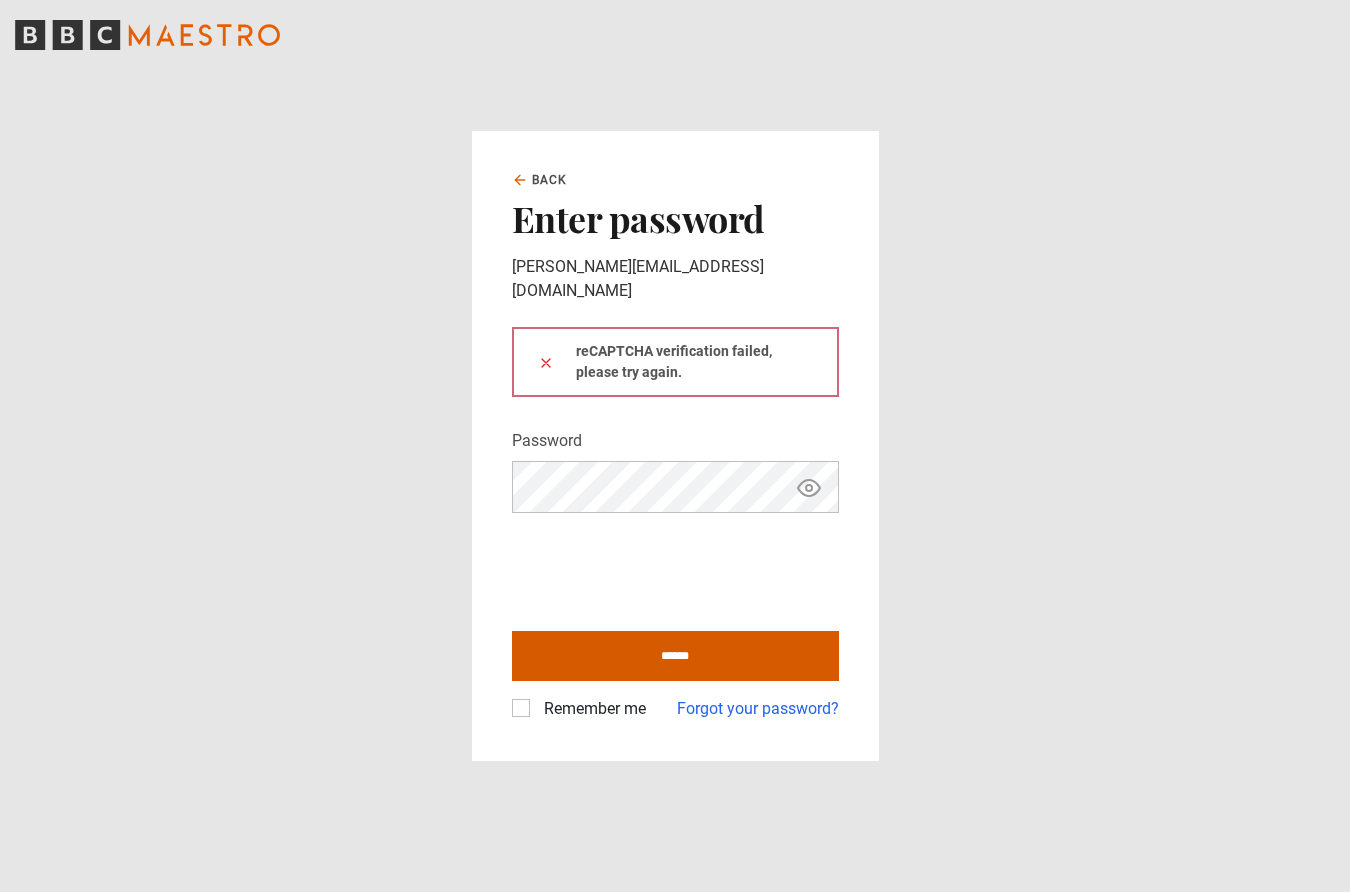 click on "******" at bounding box center (675, 656) 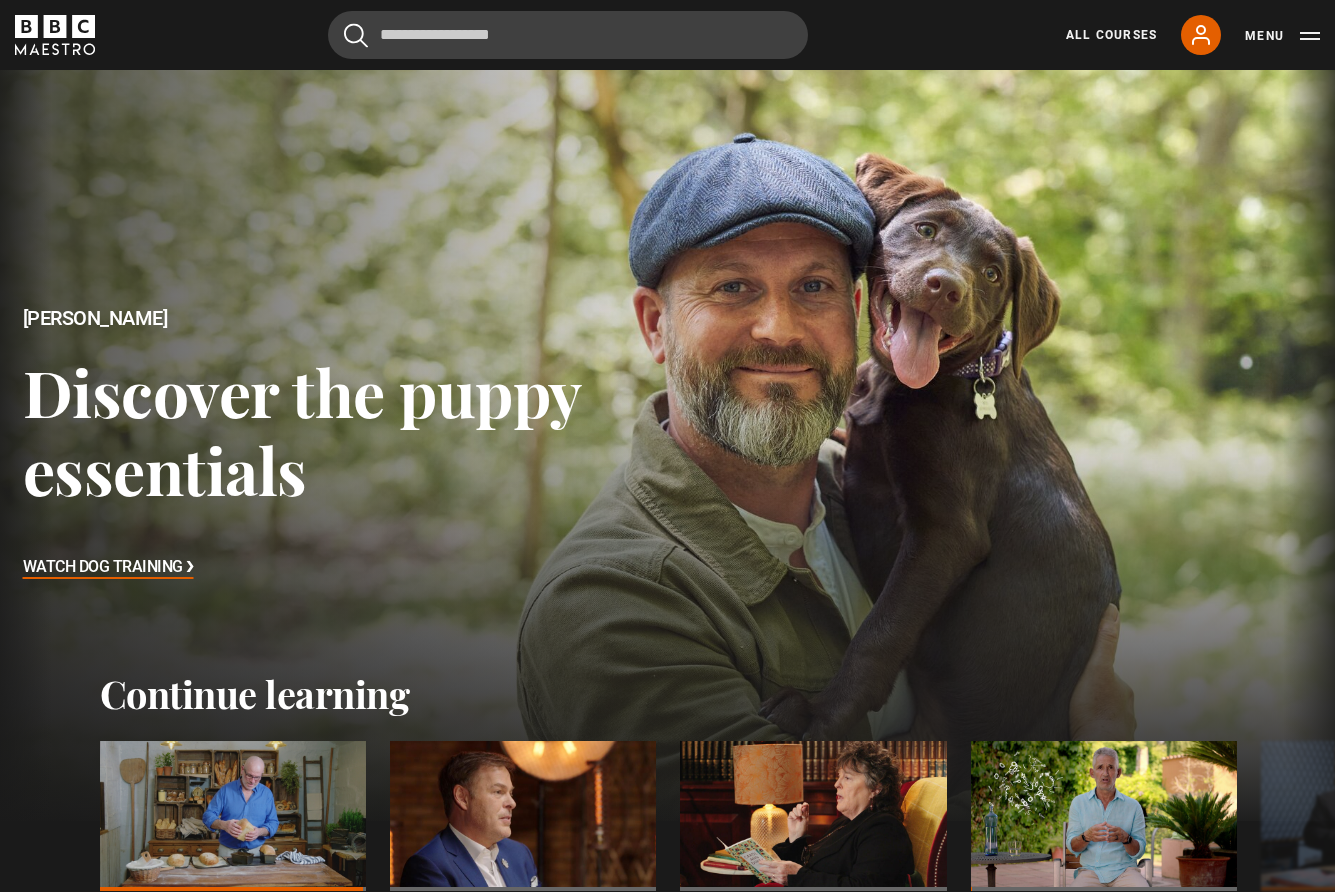 scroll, scrollTop: 0, scrollLeft: 0, axis: both 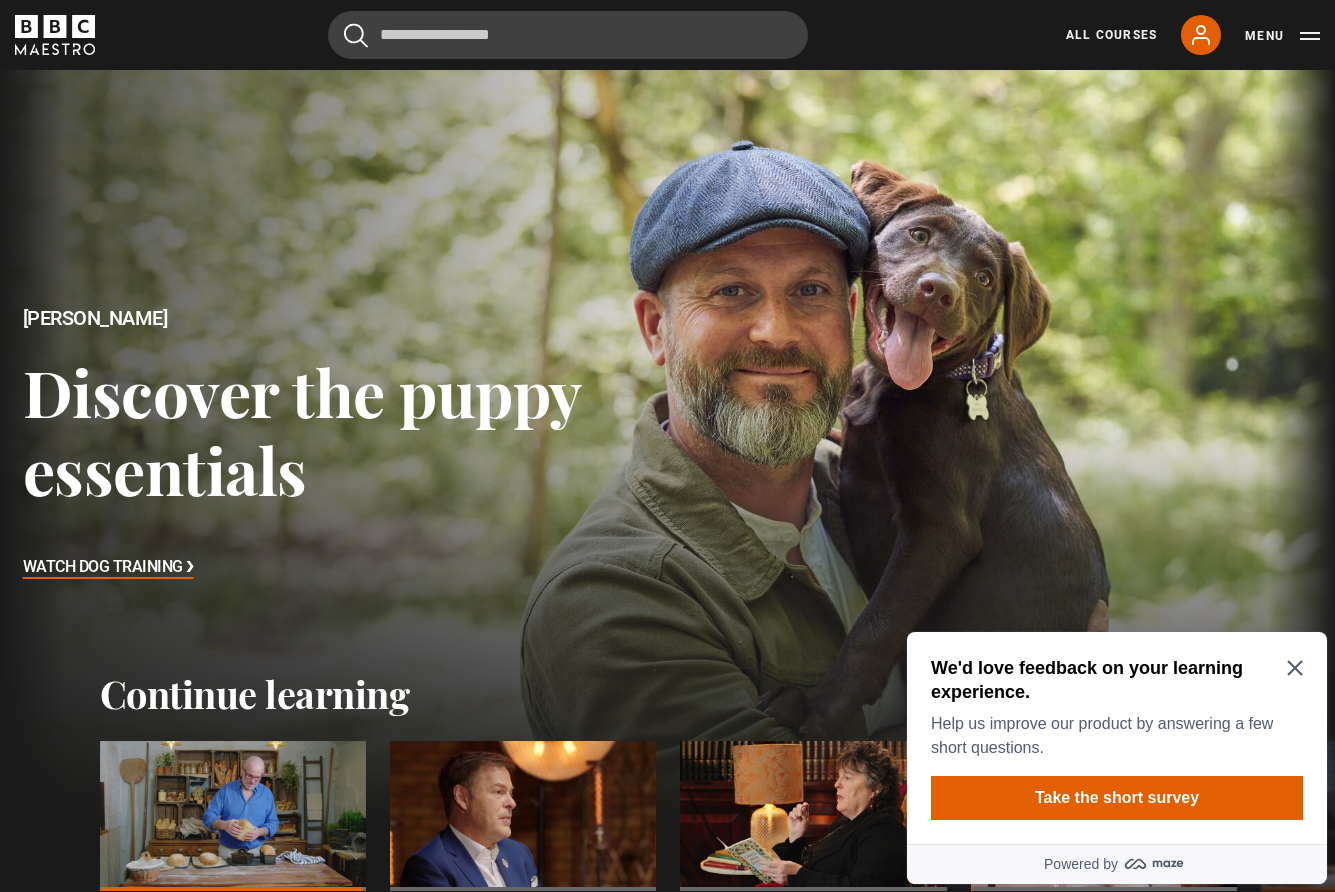 click 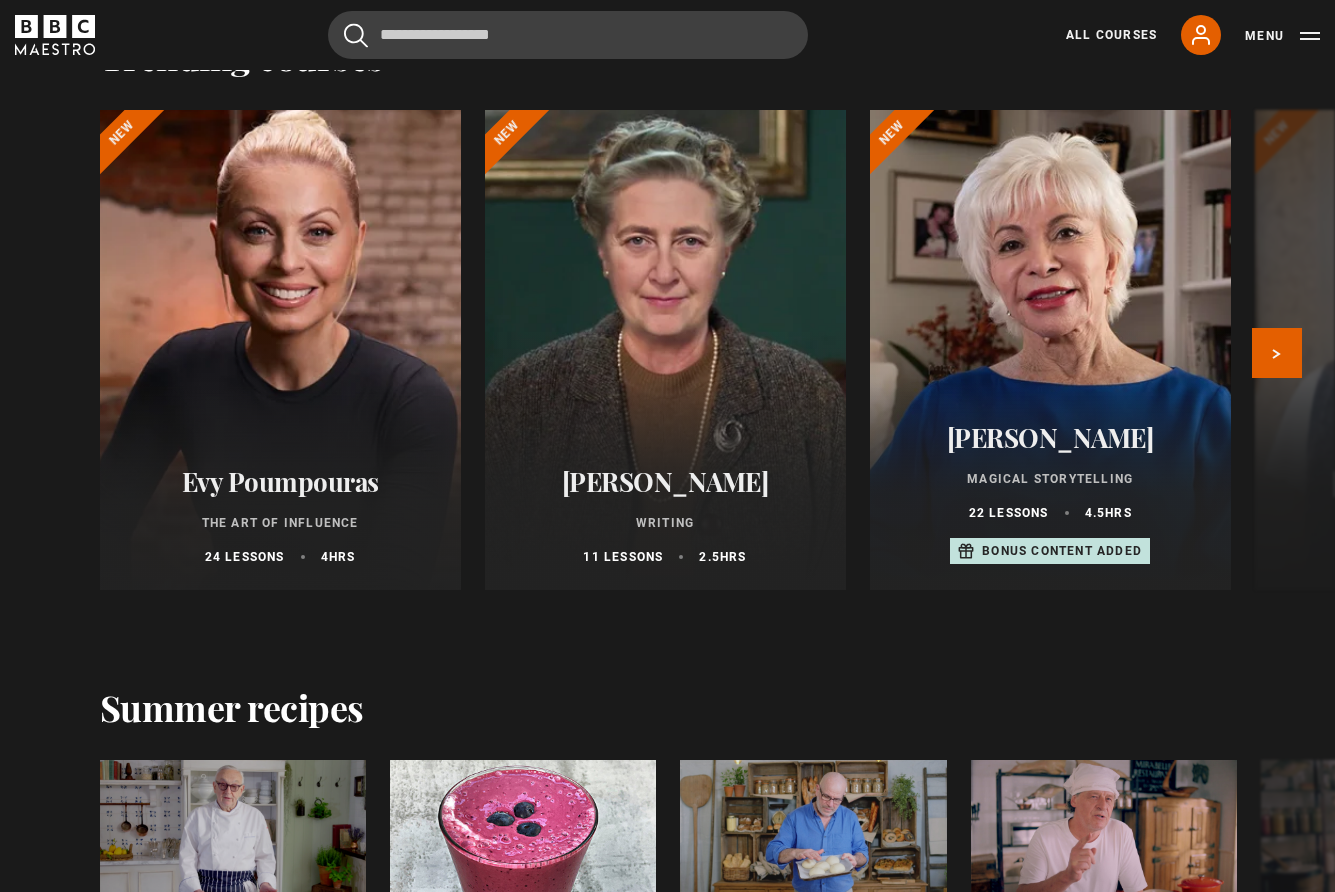 scroll, scrollTop: 2612, scrollLeft: 2, axis: both 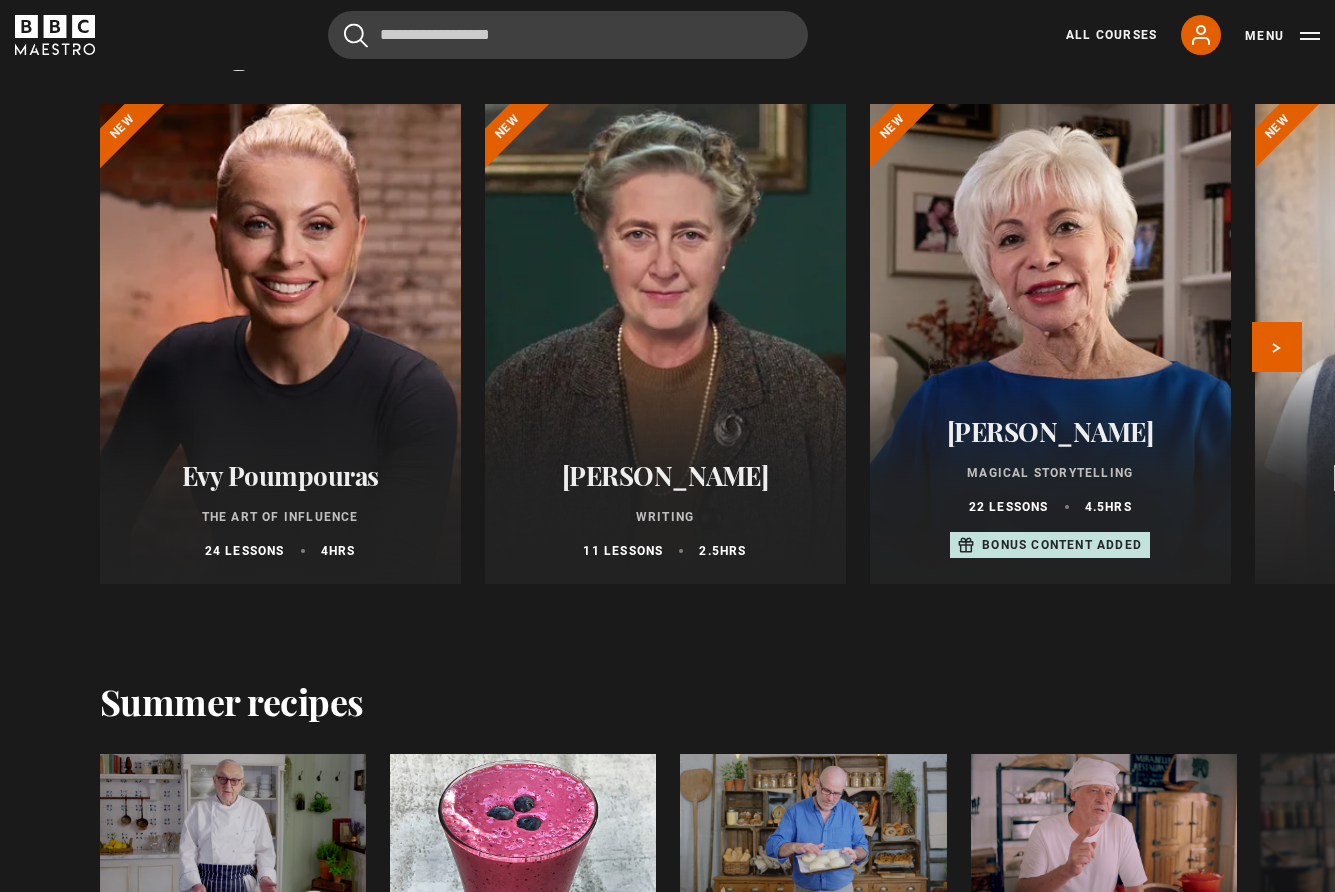 click at bounding box center (279, 344) 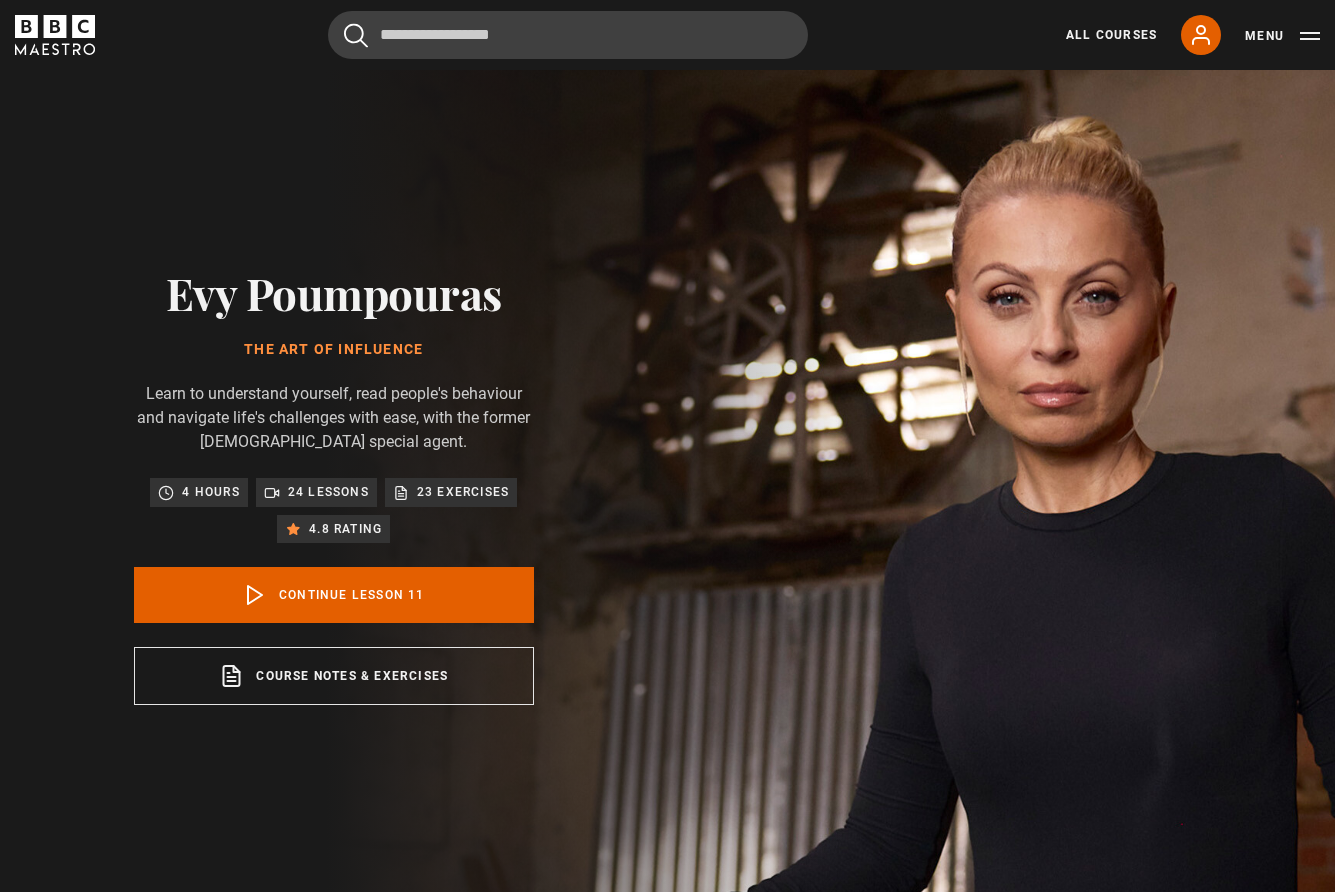 scroll, scrollTop: 902, scrollLeft: 0, axis: vertical 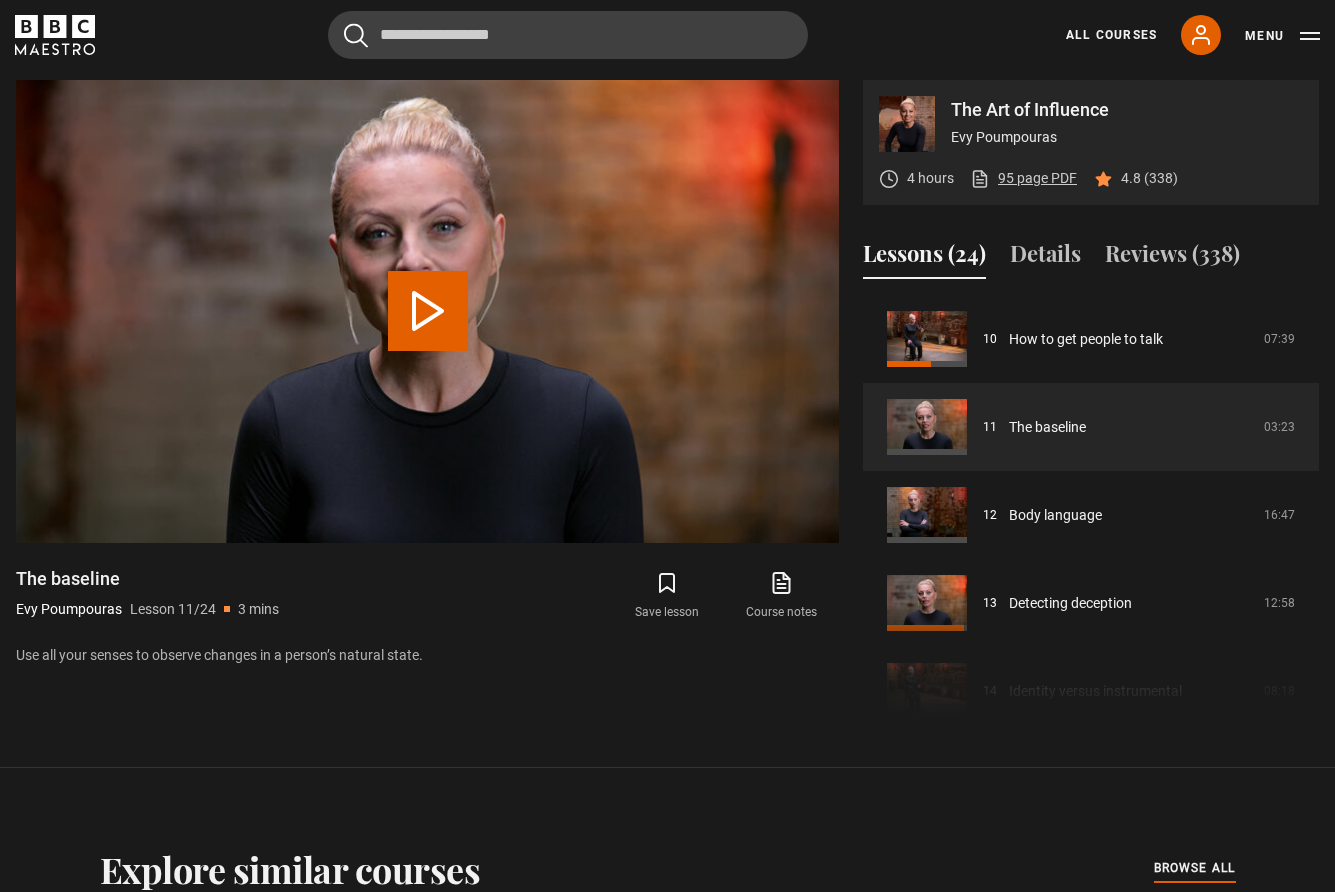 click on "95 page PDF
(opens in new tab)" at bounding box center [1023, 178] 